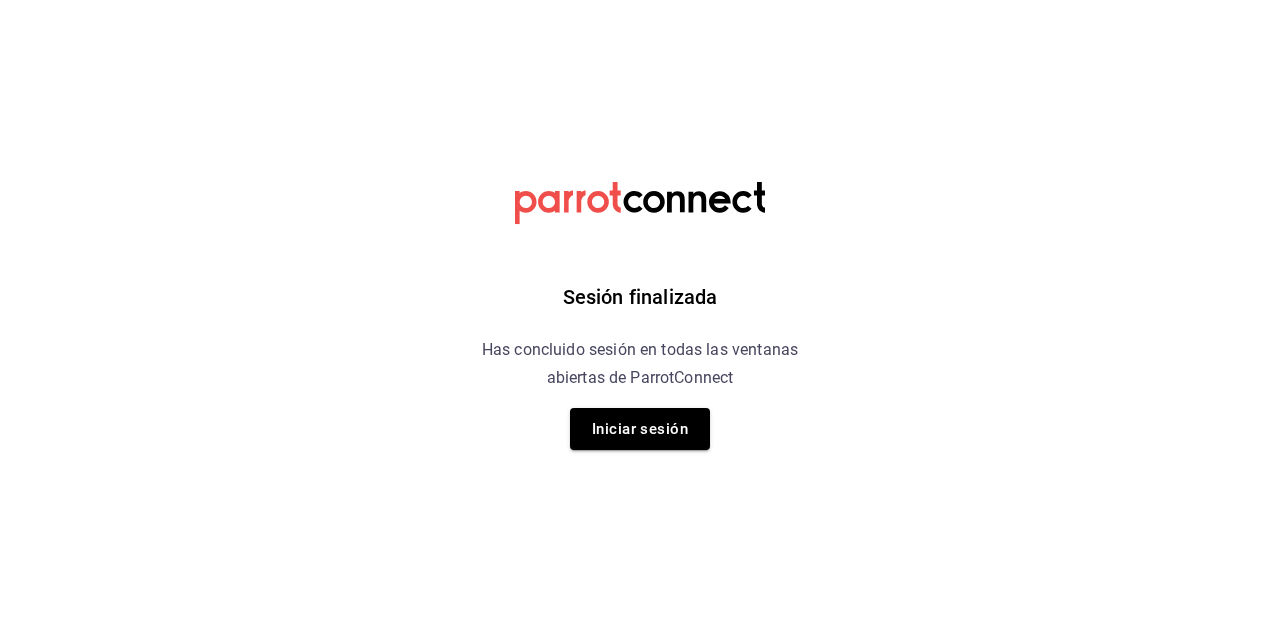 scroll, scrollTop: 0, scrollLeft: 0, axis: both 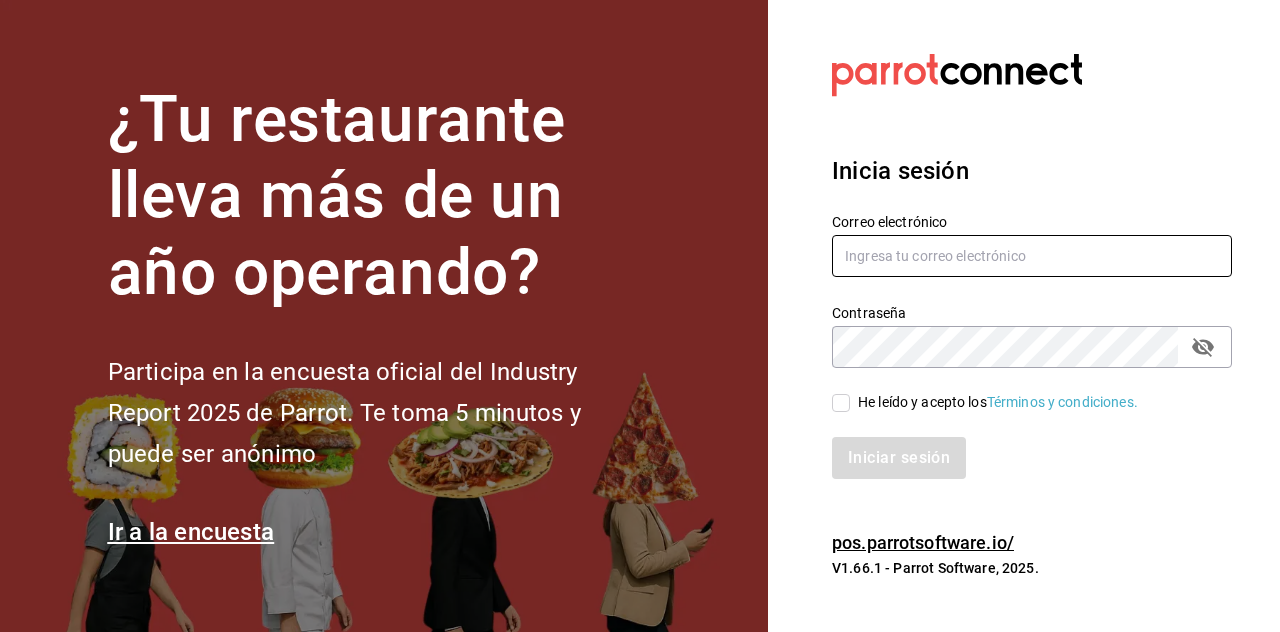 click at bounding box center (1032, 256) 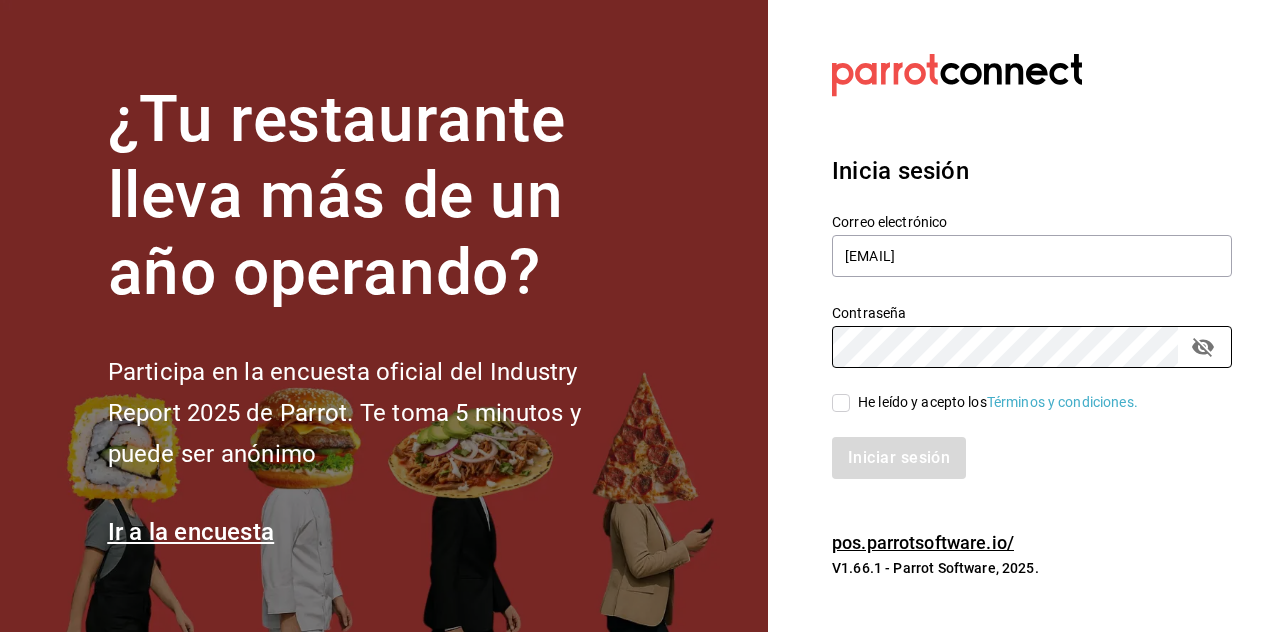 click on "He leído y acepto los  Términos y condiciones." at bounding box center (841, 403) 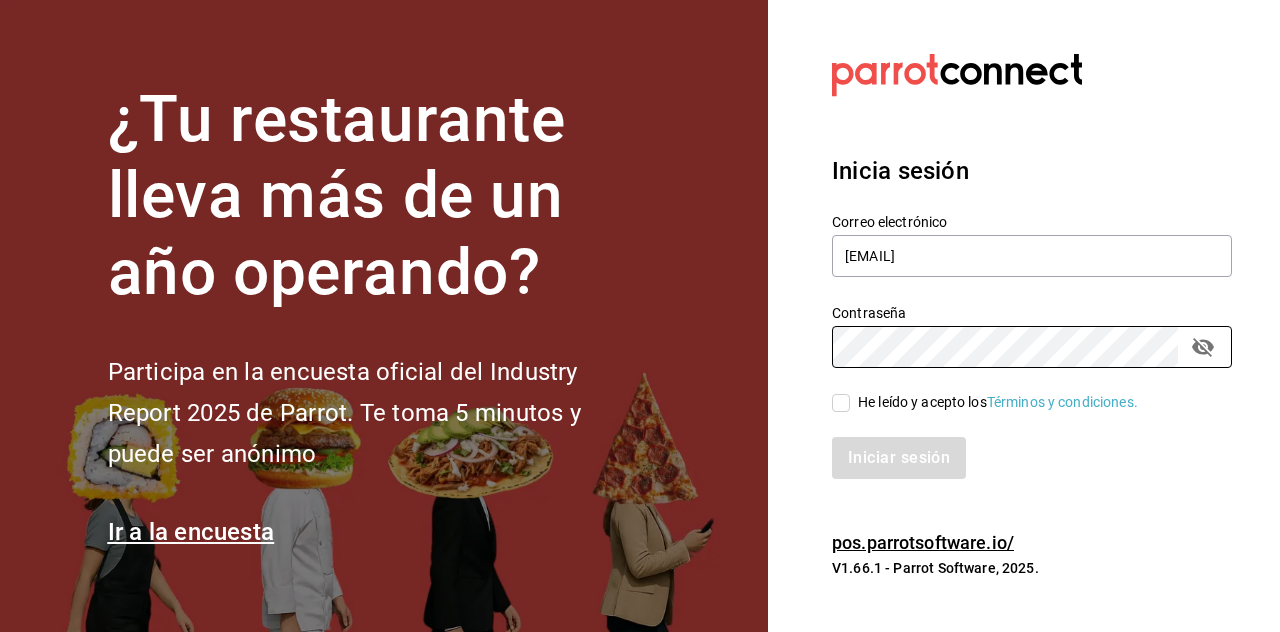 checkbox on "true" 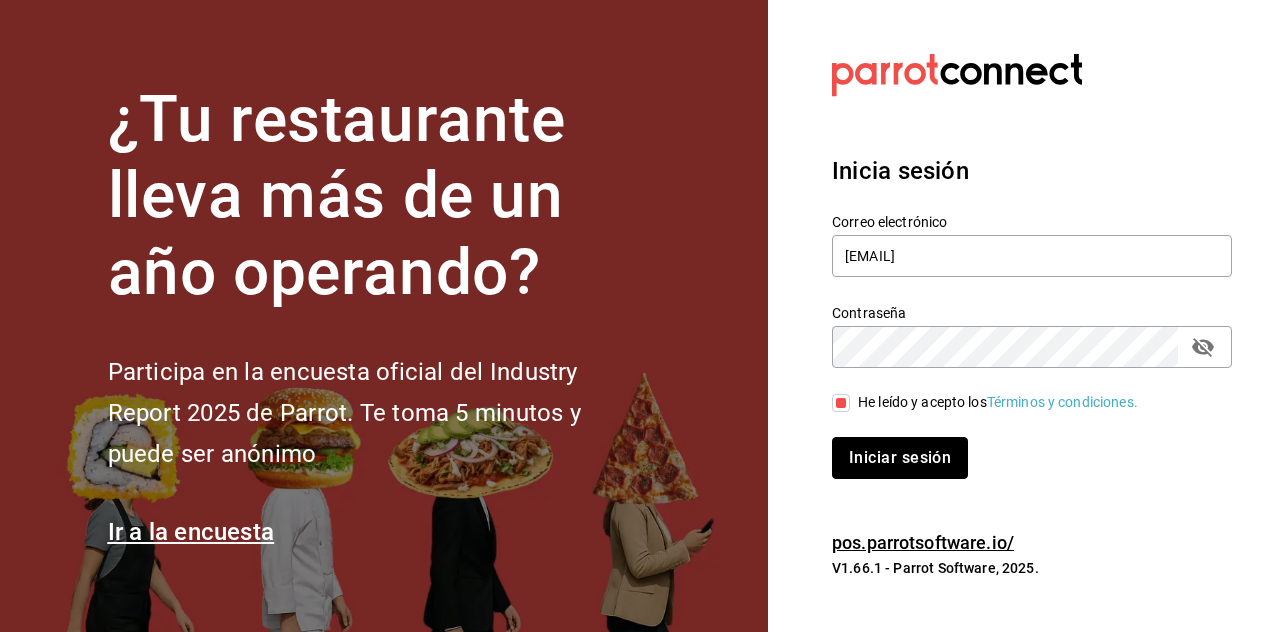 click on "Iniciar sesión" at bounding box center (900, 458) 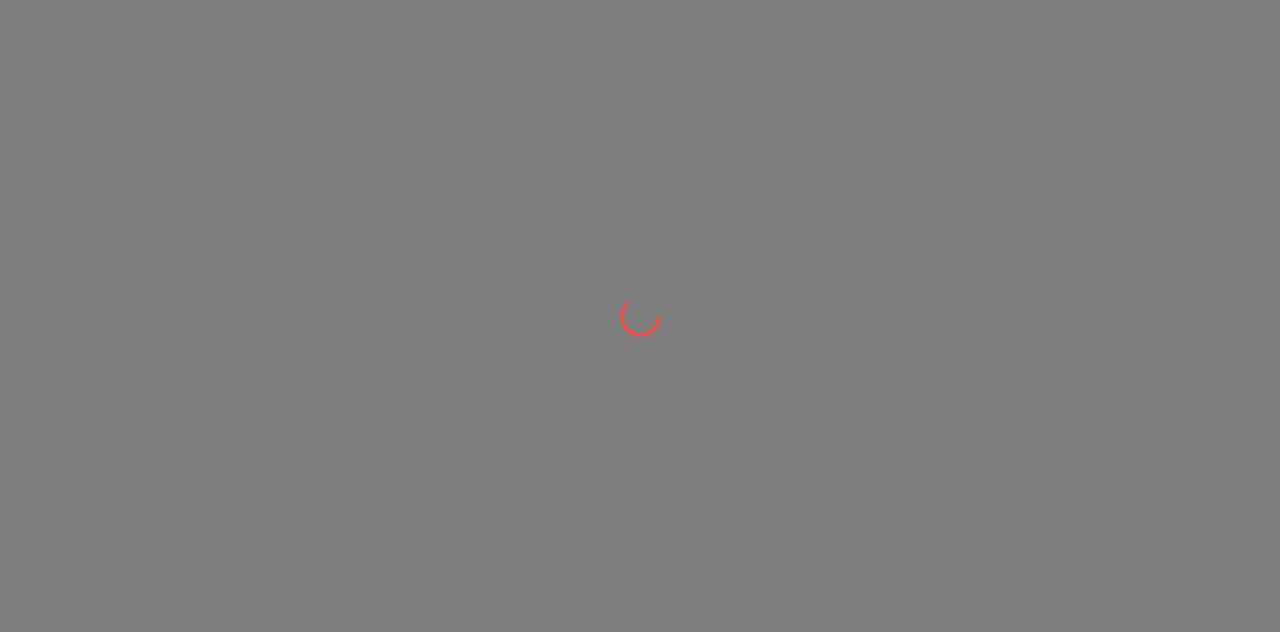 scroll, scrollTop: 0, scrollLeft: 0, axis: both 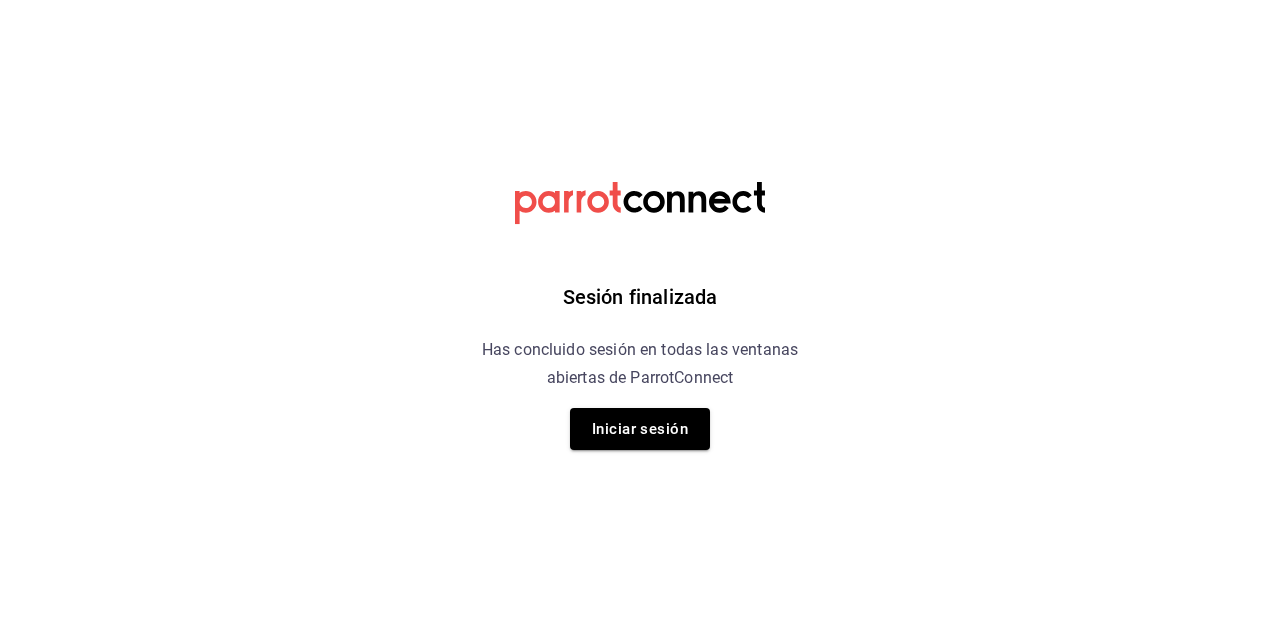 click on "Iniciar sesión" at bounding box center [640, 429] 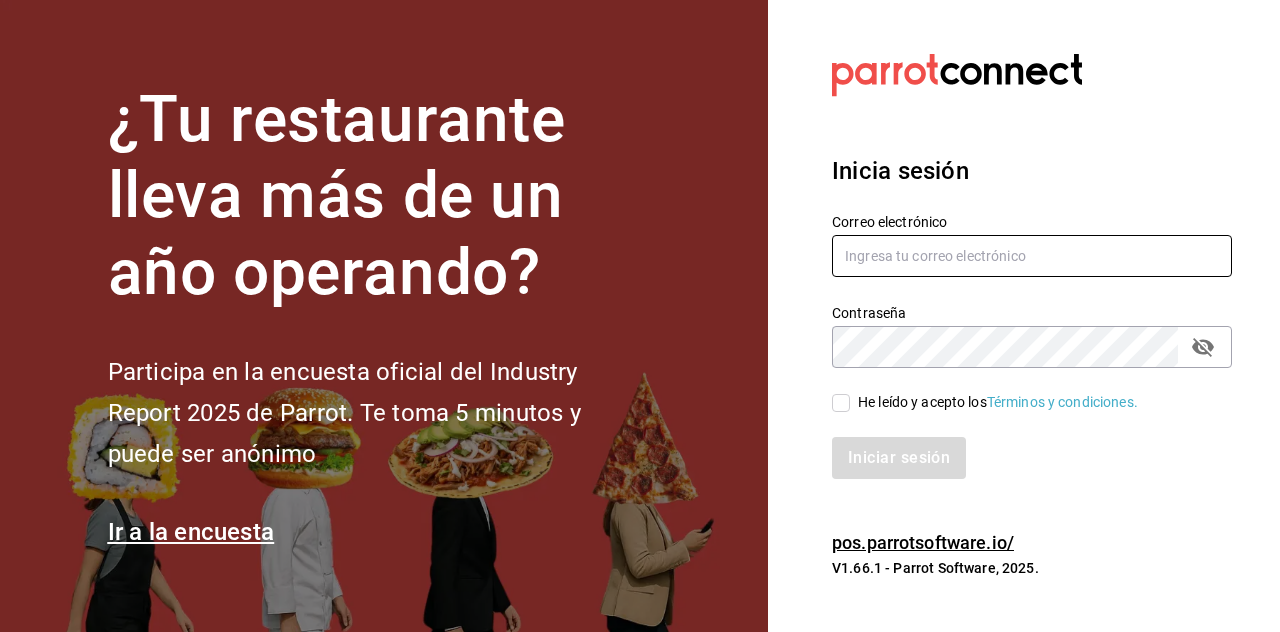 click at bounding box center [1032, 256] 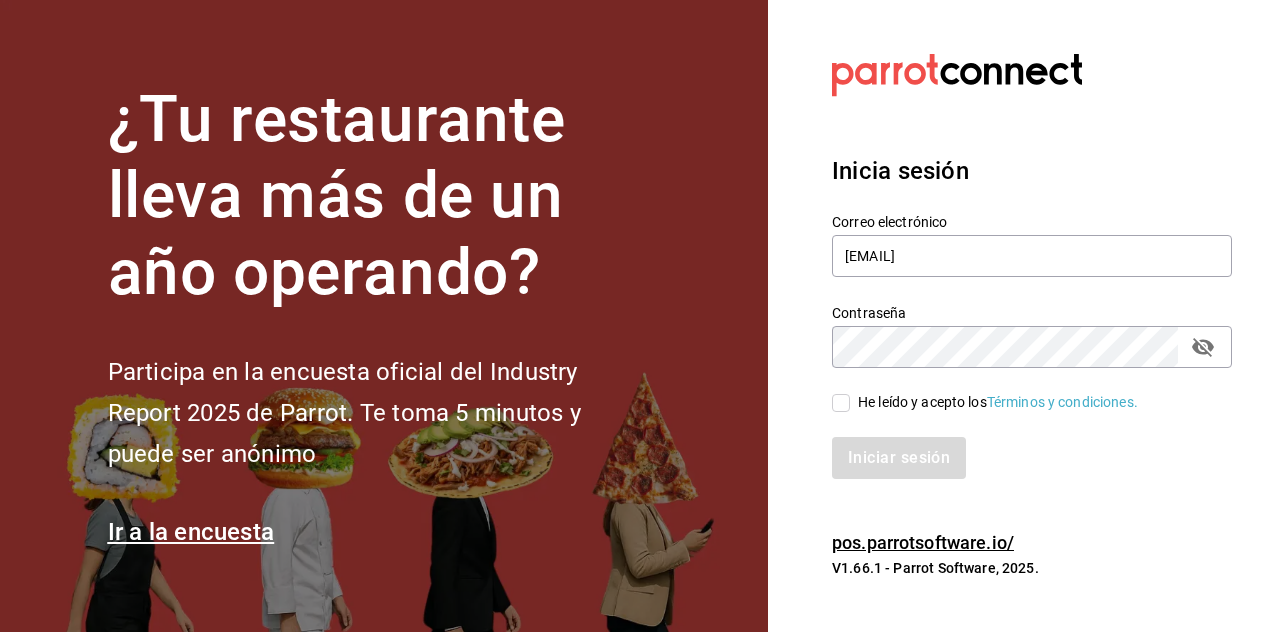 click on "He leído y acepto los  Términos y condiciones." at bounding box center [841, 403] 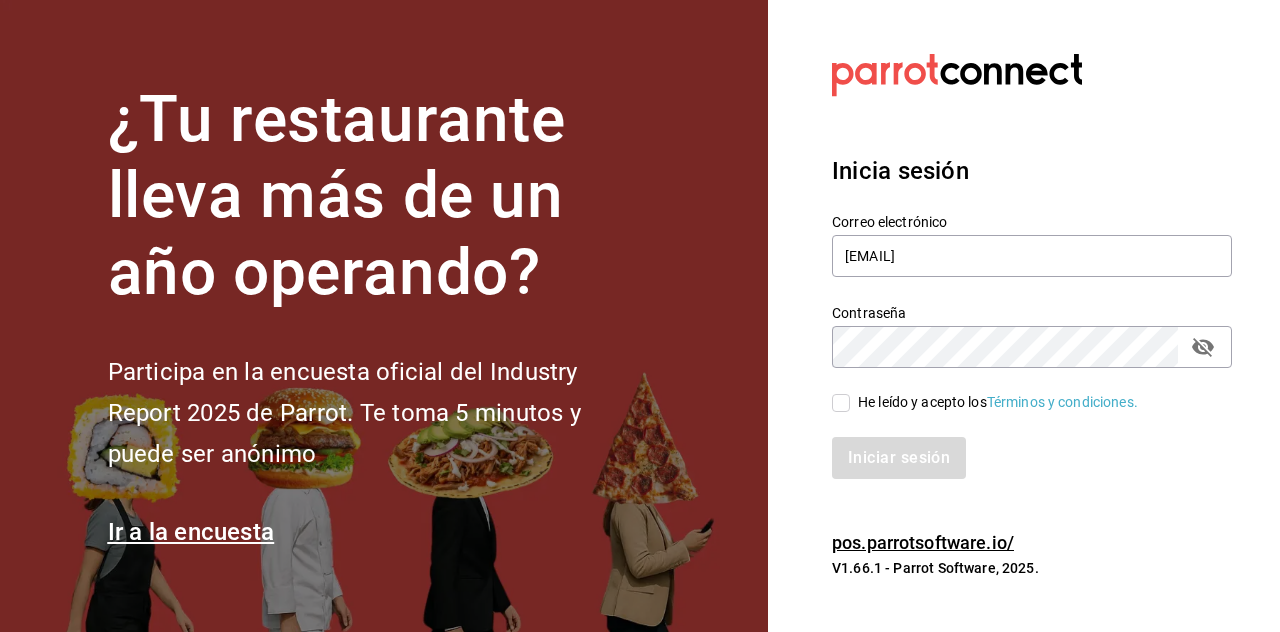 checkbox on "true" 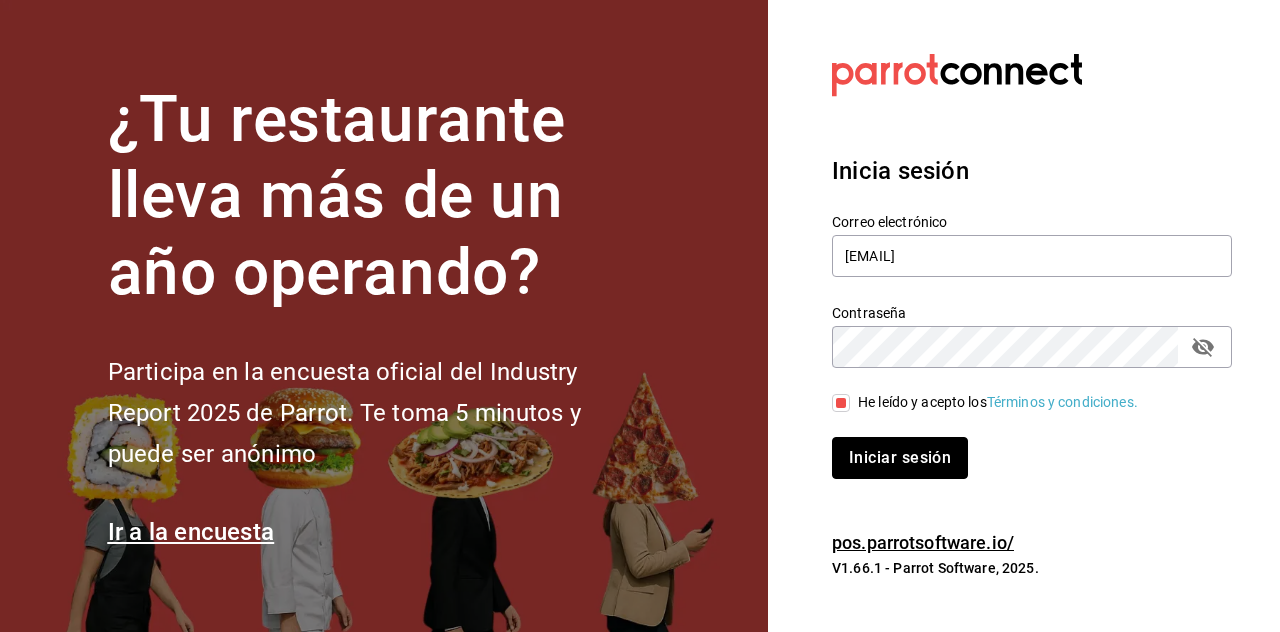 click on "Iniciar sesión" at bounding box center [900, 458] 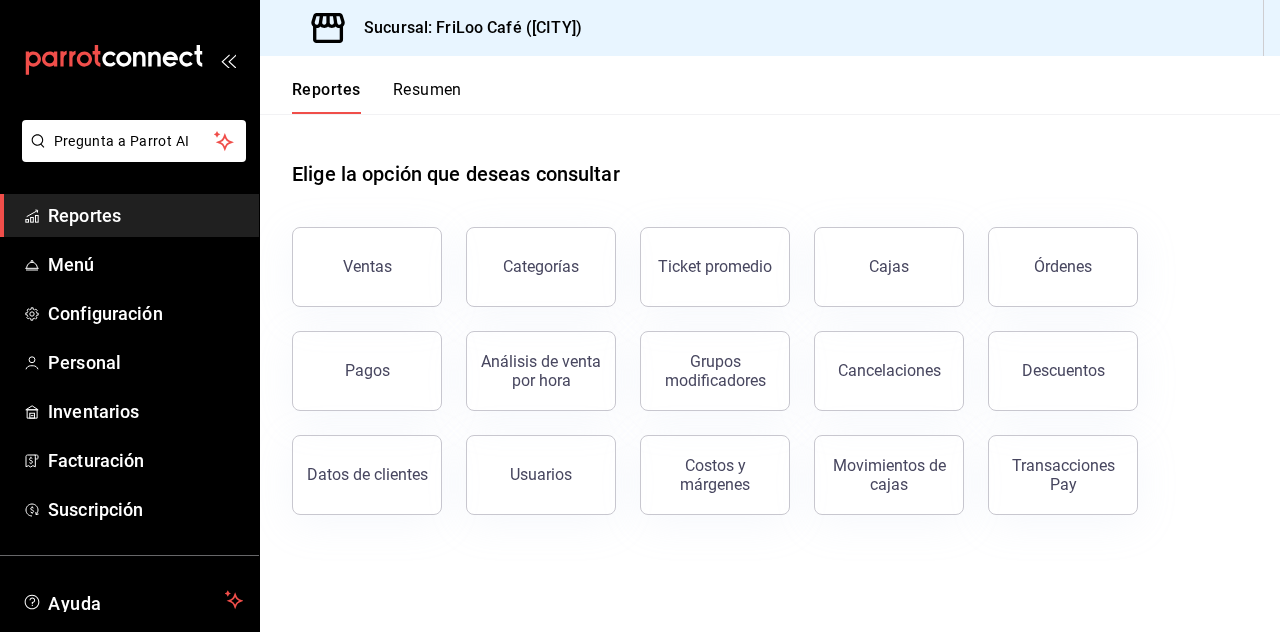 scroll, scrollTop: 96, scrollLeft: 0, axis: vertical 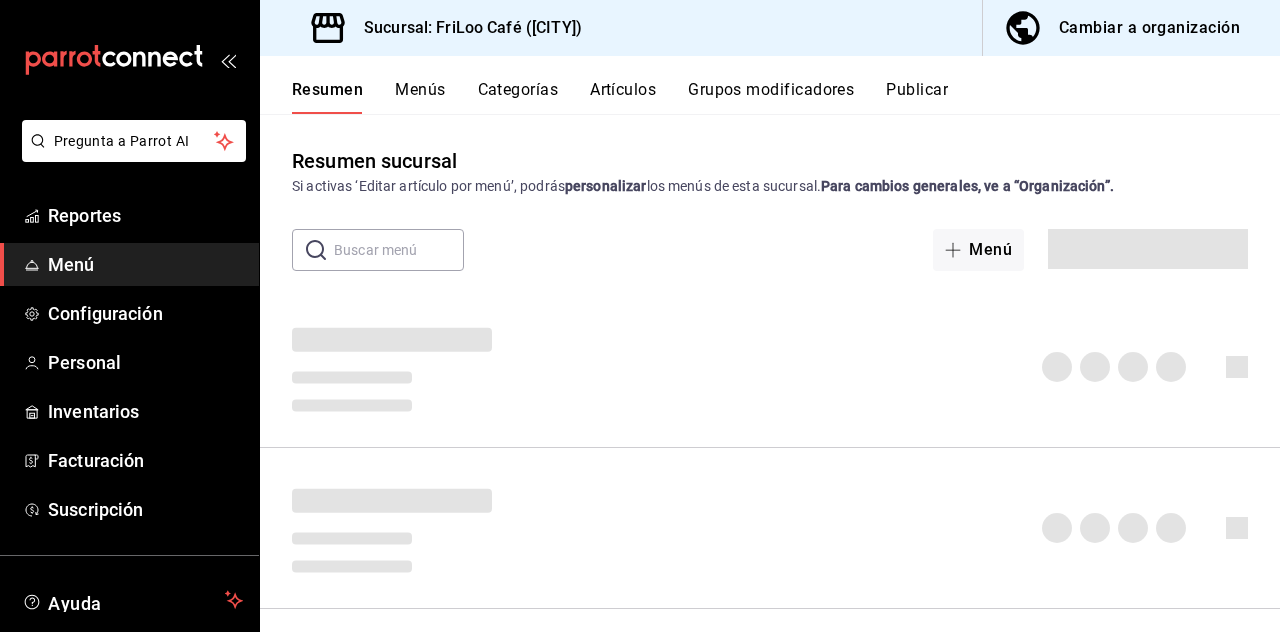 click on "Categorías" at bounding box center [518, 97] 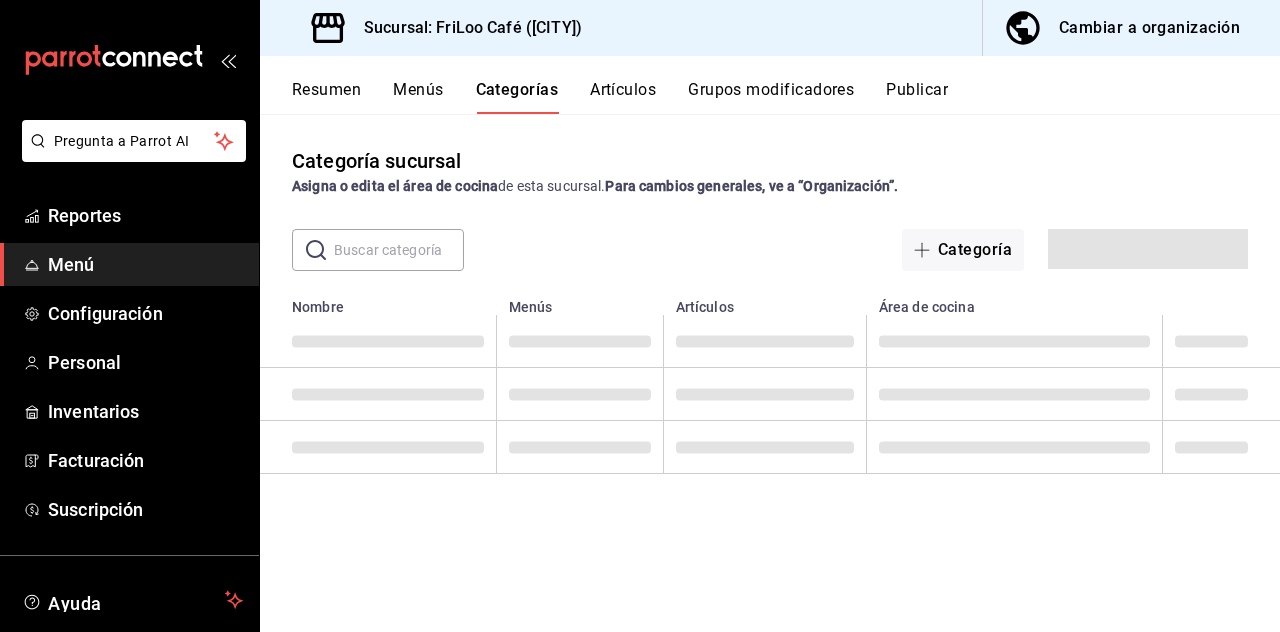 click on "Artículos" at bounding box center (623, 97) 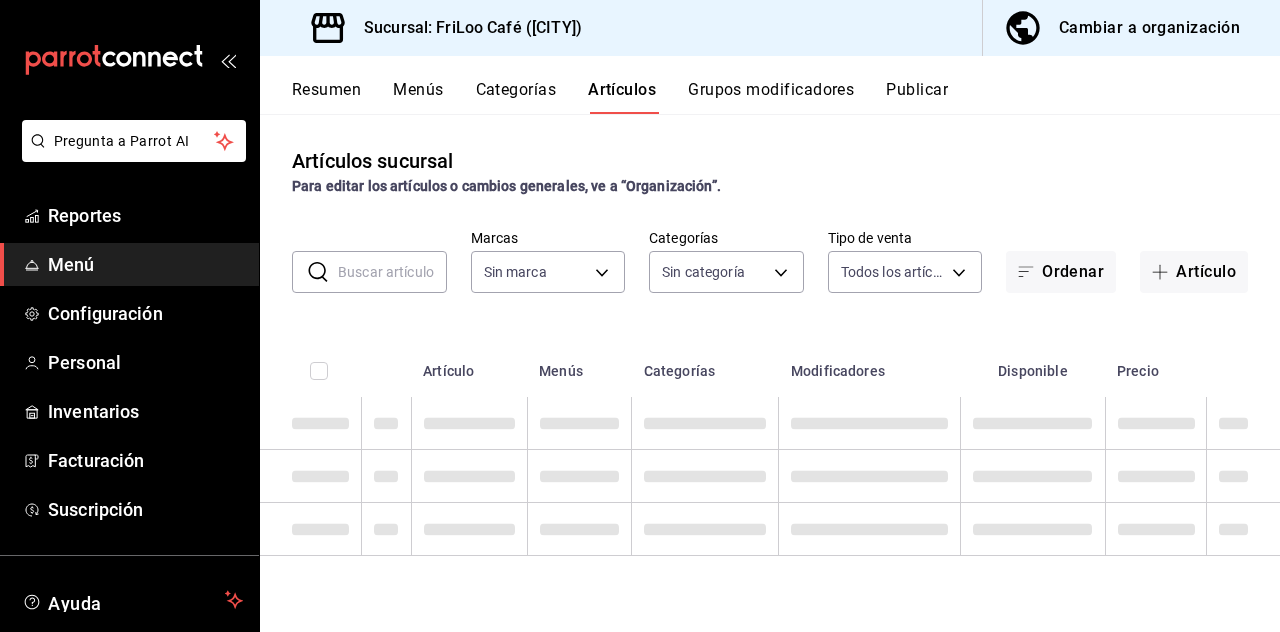 type on "e4bdba6b-3afc-4633-b0eb-b84fb118c14c" 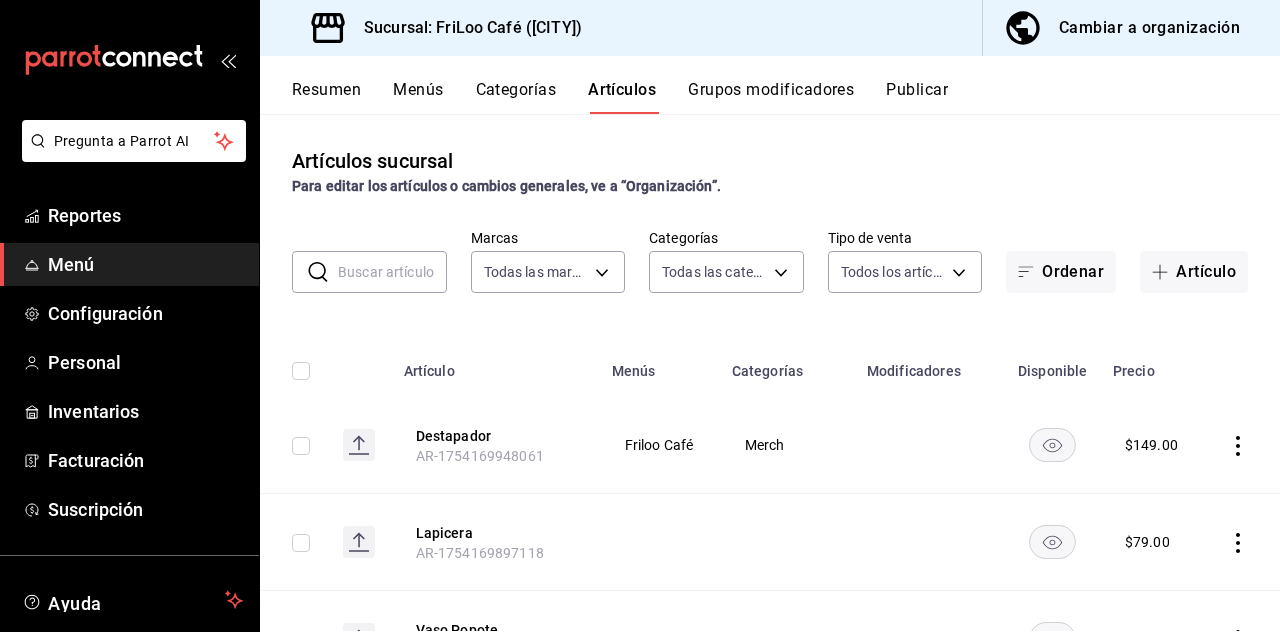 type on "2e7e67ed-5f2b-4130-9a84-70ff600273ad,dbe13013-e321-4a4b-a4f1-56a3aaec2584,08f8b5d9-2177-4405-952d-5605cade9e40,bbaed9c5-a020-48c3-994a-098dcf4a3186,34783835-49f5-40f9-85cc-6317dbc95199,50fb442c-bb76-497c-b7f7-ab07bd65b562,f5dd6bd0-7cbc-443c-b89b-bec8ff61ad23,4a7dbf2a-7cb6-4403-a266-e9df71833af6,ab18d3f9-0b18-41b7-9938-dad8ad78df72,663980dd-8b84-4353-9f23-c5cb4eb38217,89bee048-a8f9-4687-84b4-8e63bfd3d66e,4eb2820d-40ad-45c3-b27d-368c5308ec59,03f937b9-51a5-4d7b-87a3-9f7a6f3313a7,2c7ba25c-8ddd-46bf-9d57-b94ecae30303,f41b13bd-a827-493a-8156-014df723f76c,6b955a39-425d-4174-8b92-590af2c06725,ddeb940e-b2d6-448f-817f-80f5b18b683e,d36ef837-729d-4e4e-8d62-706b26f0eb35,ab41184e-e4ba-45f4-a59d-68aa2d50253b,0c744042-81e2-46dd-818d-1c3e251482bc" 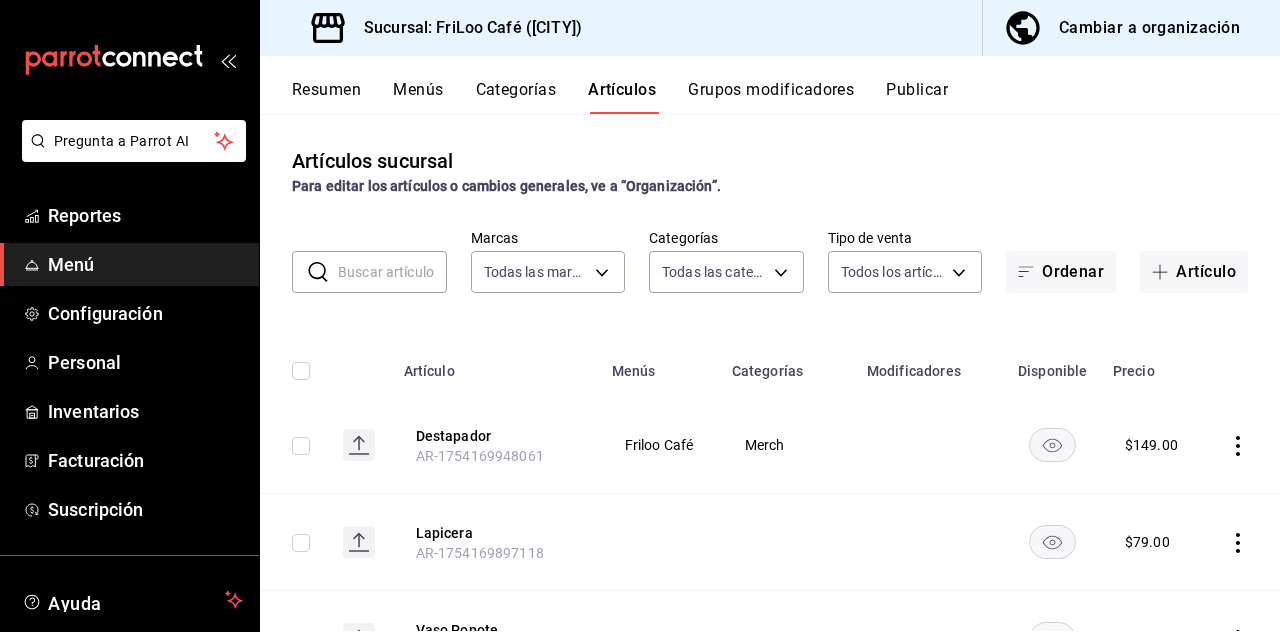 click on "Grupos modificadores" at bounding box center [771, 97] 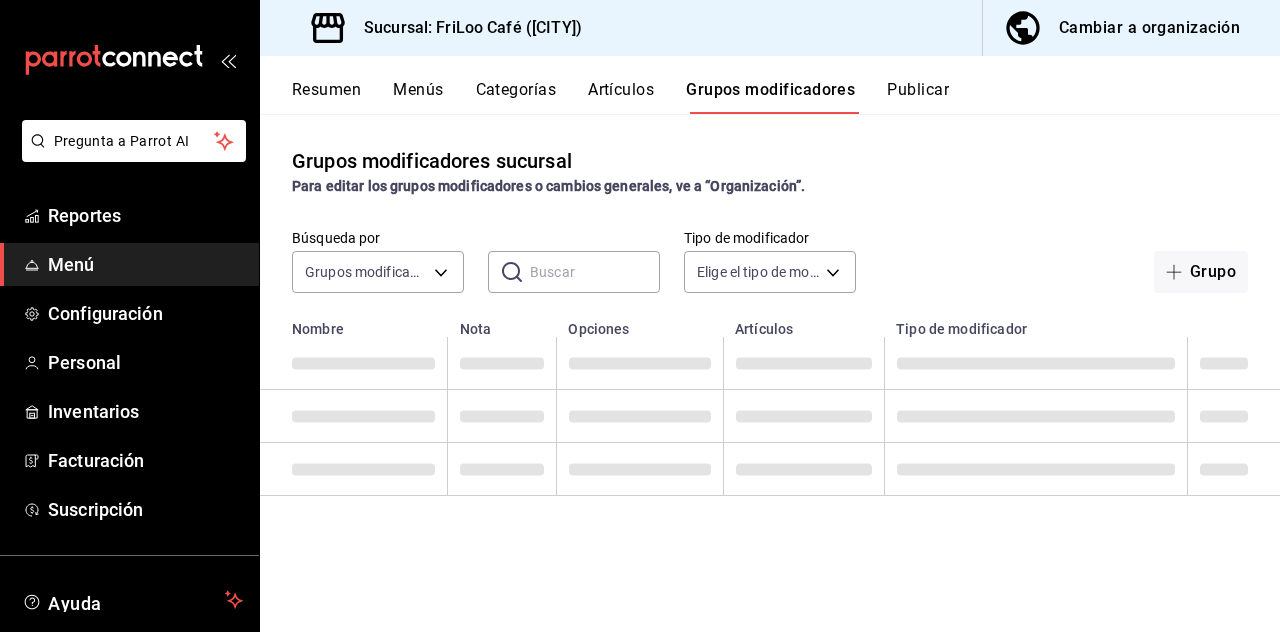 click at bounding box center [595, 272] 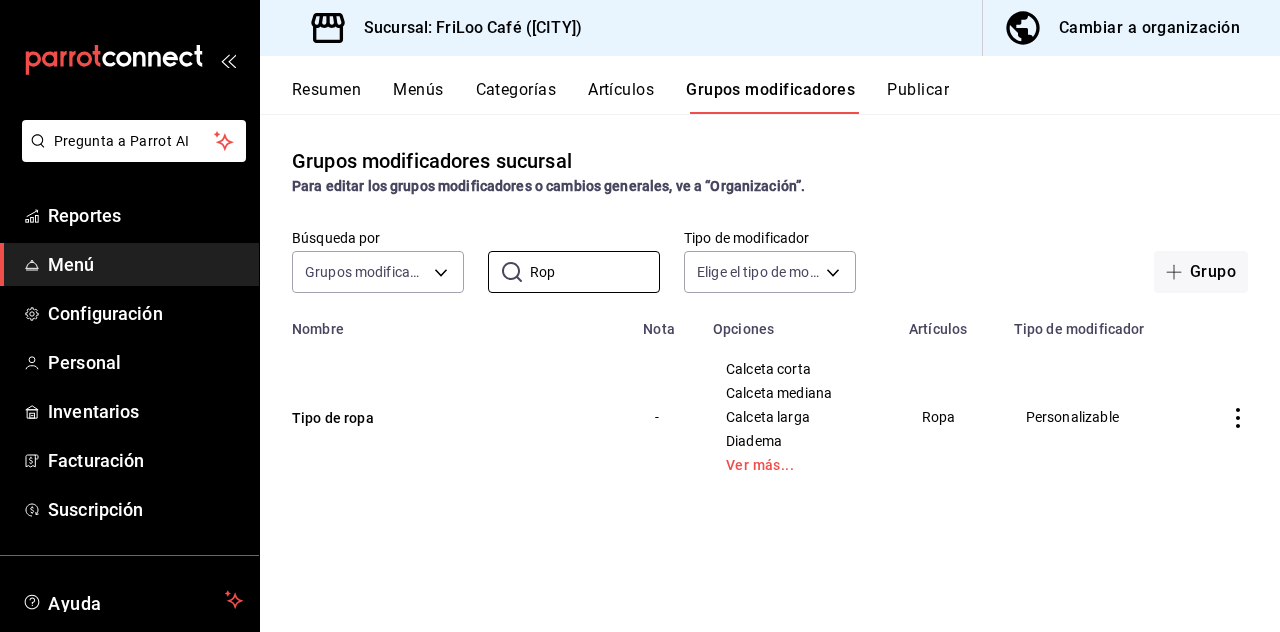 type on "Rop" 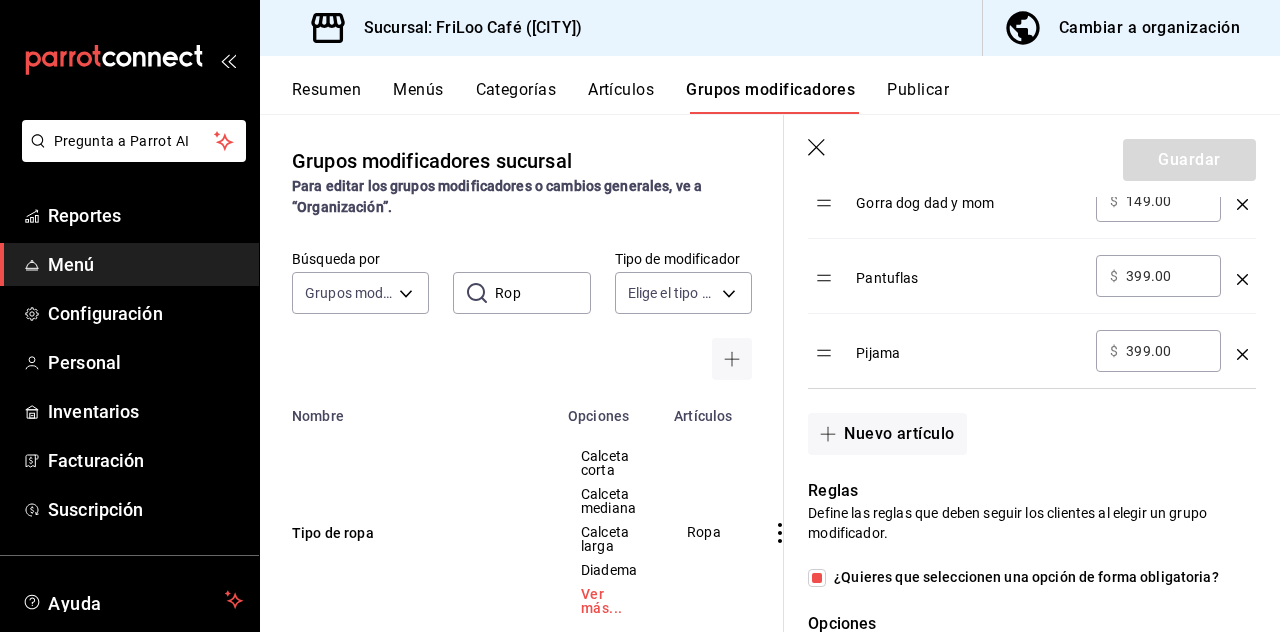 scroll, scrollTop: 1118, scrollLeft: 0, axis: vertical 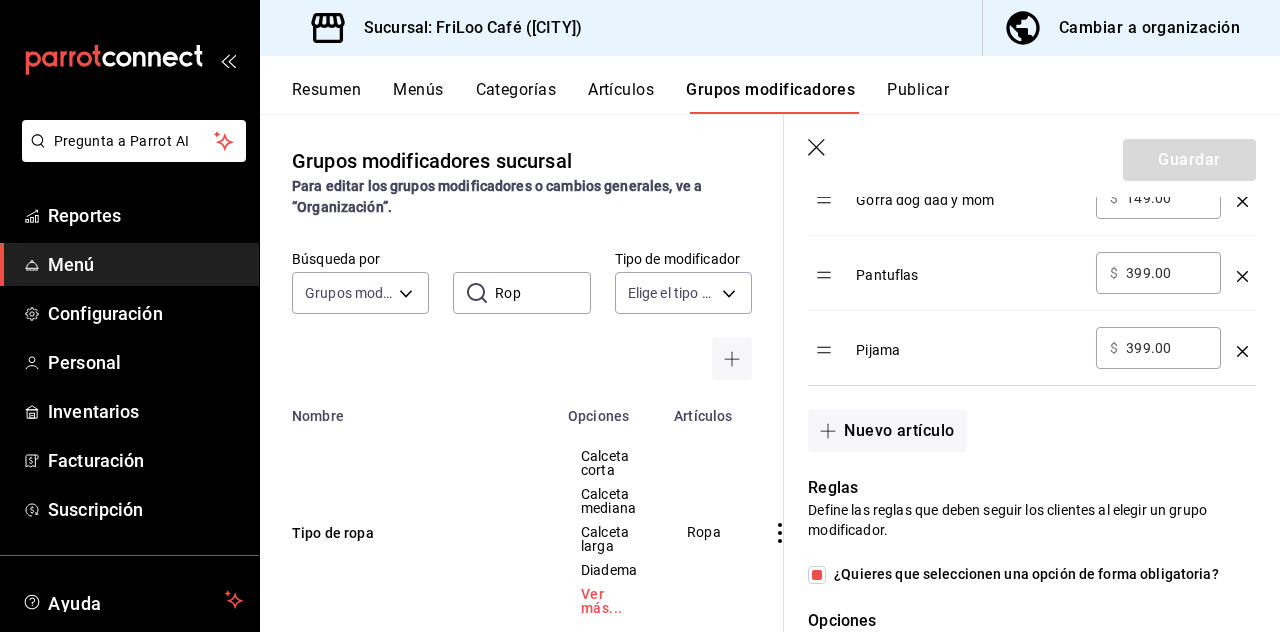click on "Nuevo artículo" at bounding box center (887, 431) 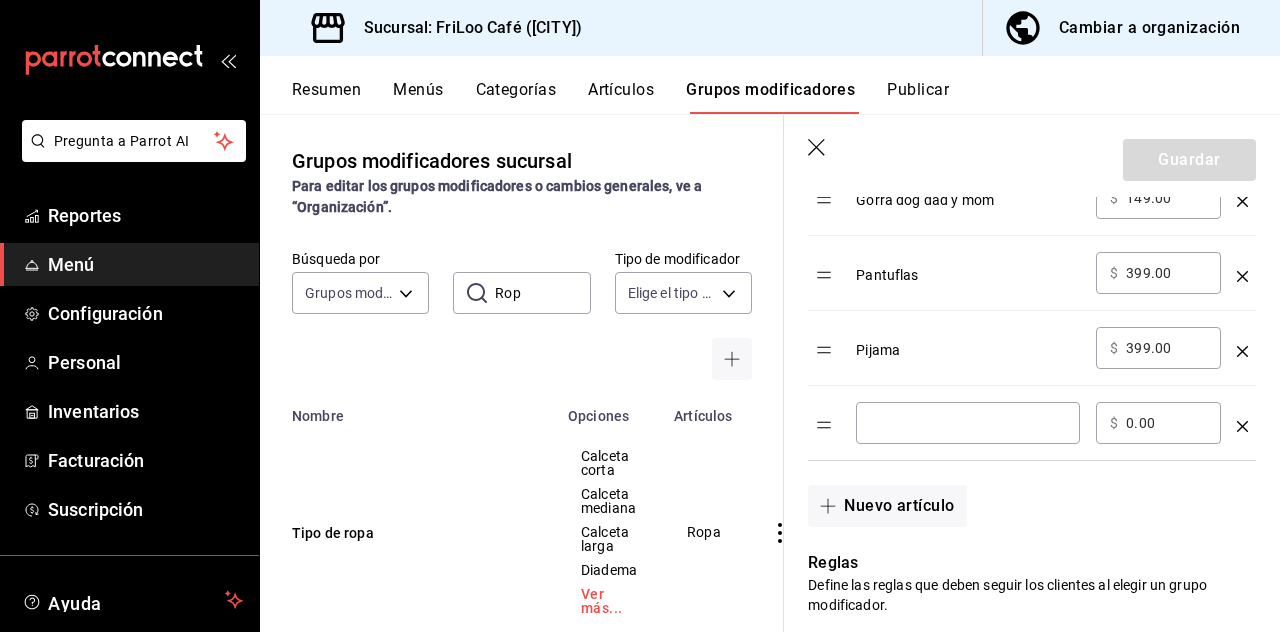 click at bounding box center (968, 423) 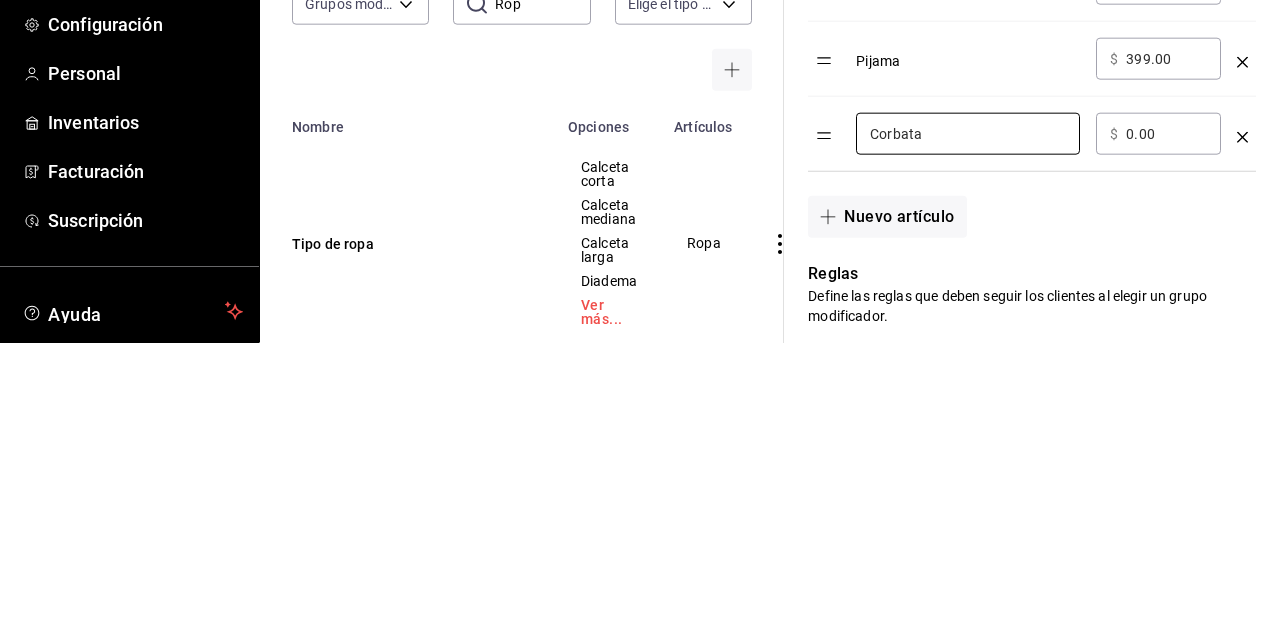 type on "Corbata" 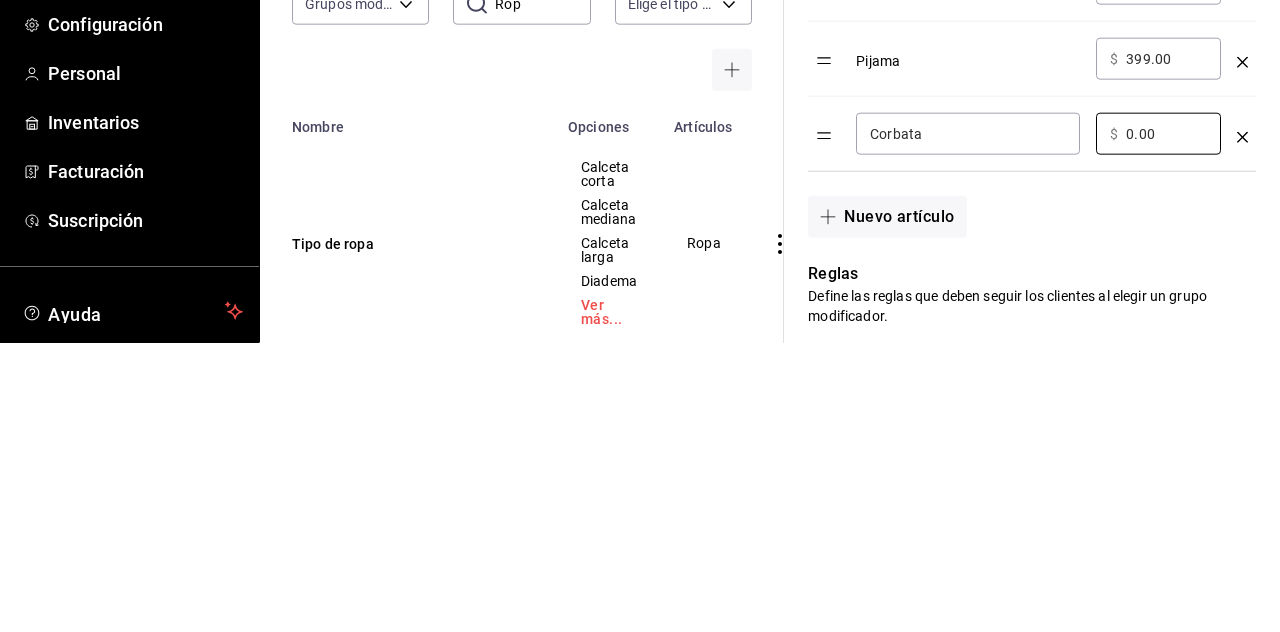 type on "0.00" 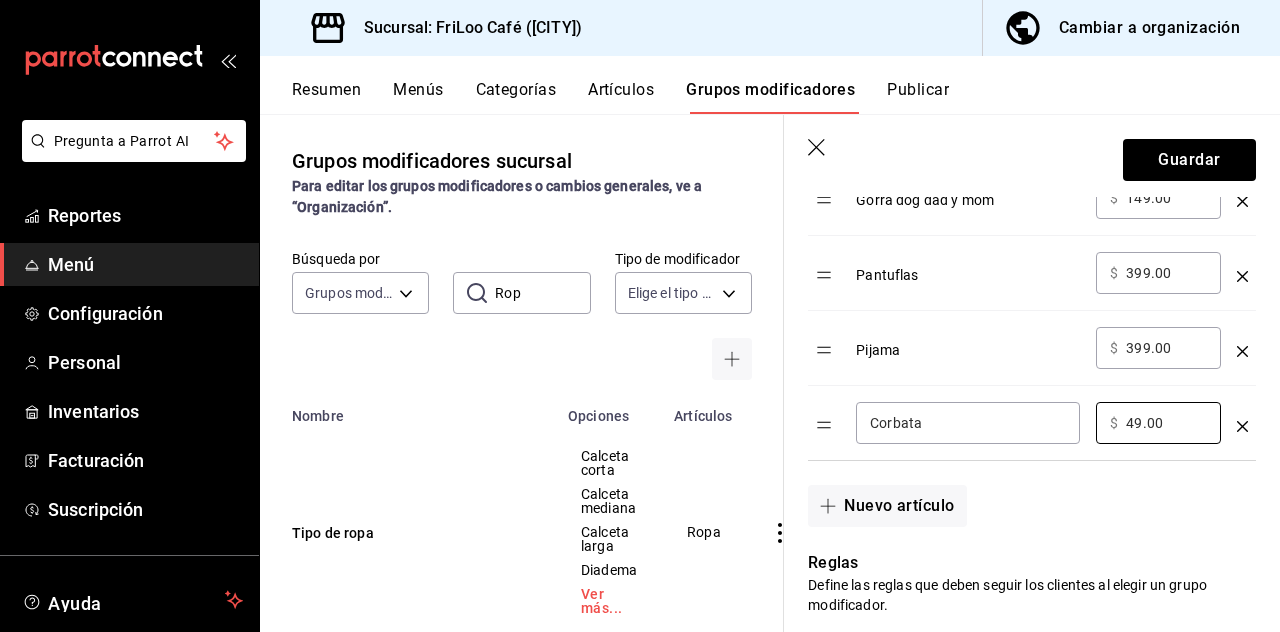 type on "49.00" 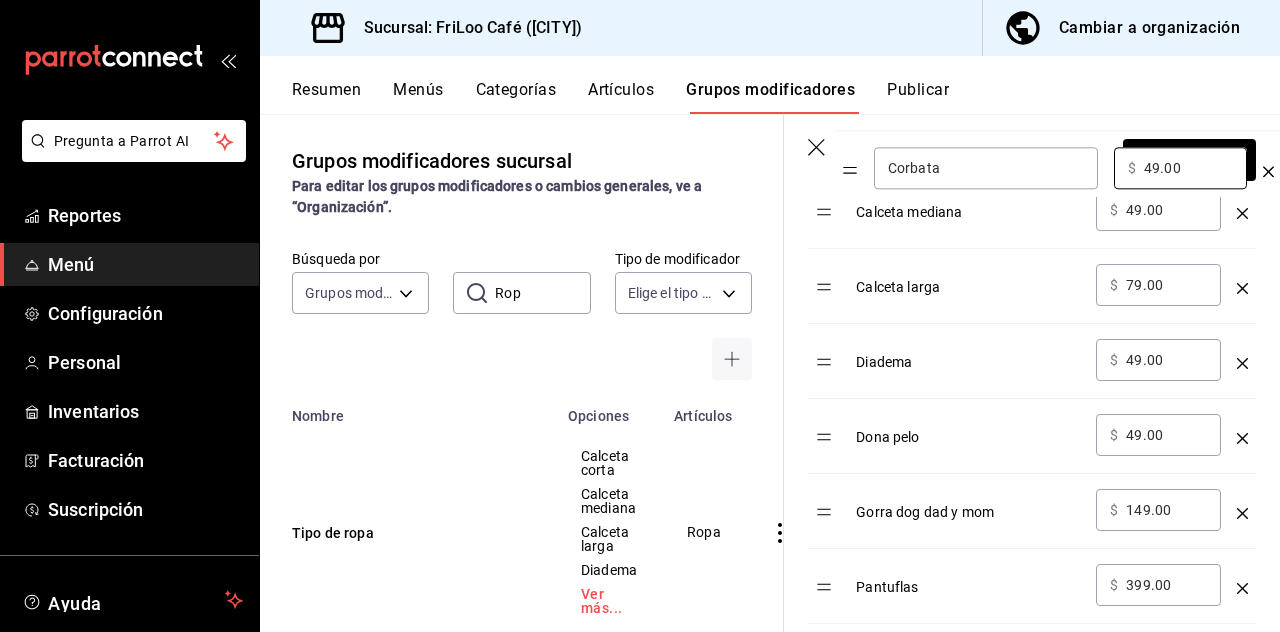 scroll, scrollTop: 879, scrollLeft: 0, axis: vertical 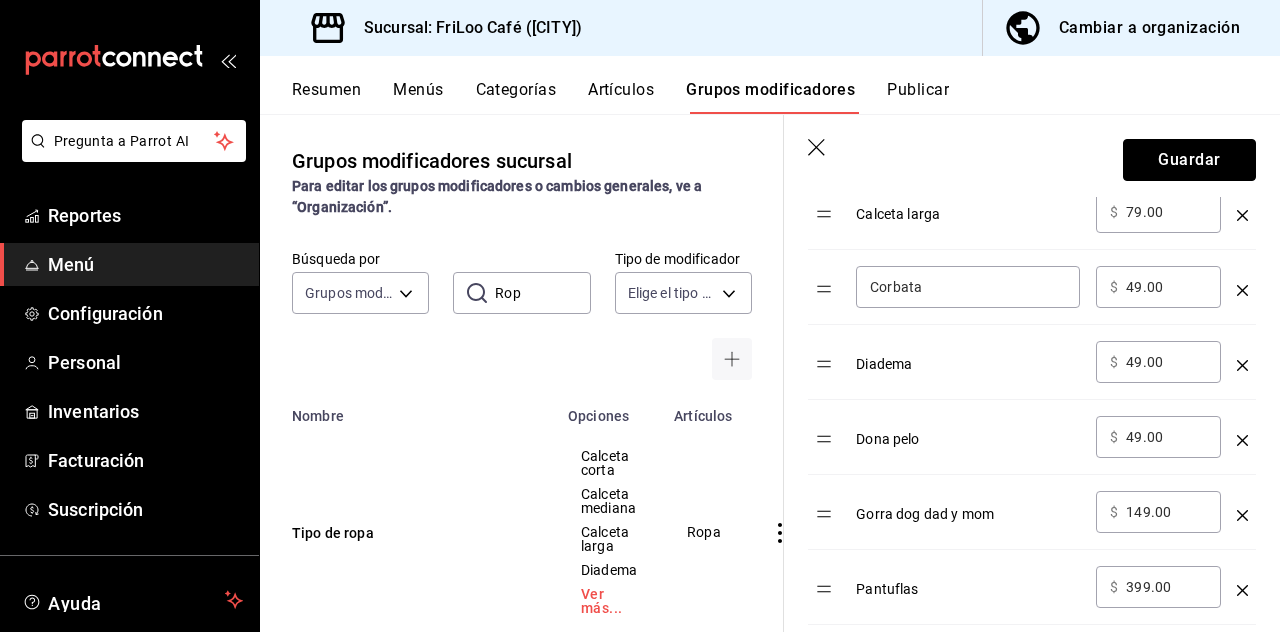 click on "Guardar" at bounding box center [1189, 160] 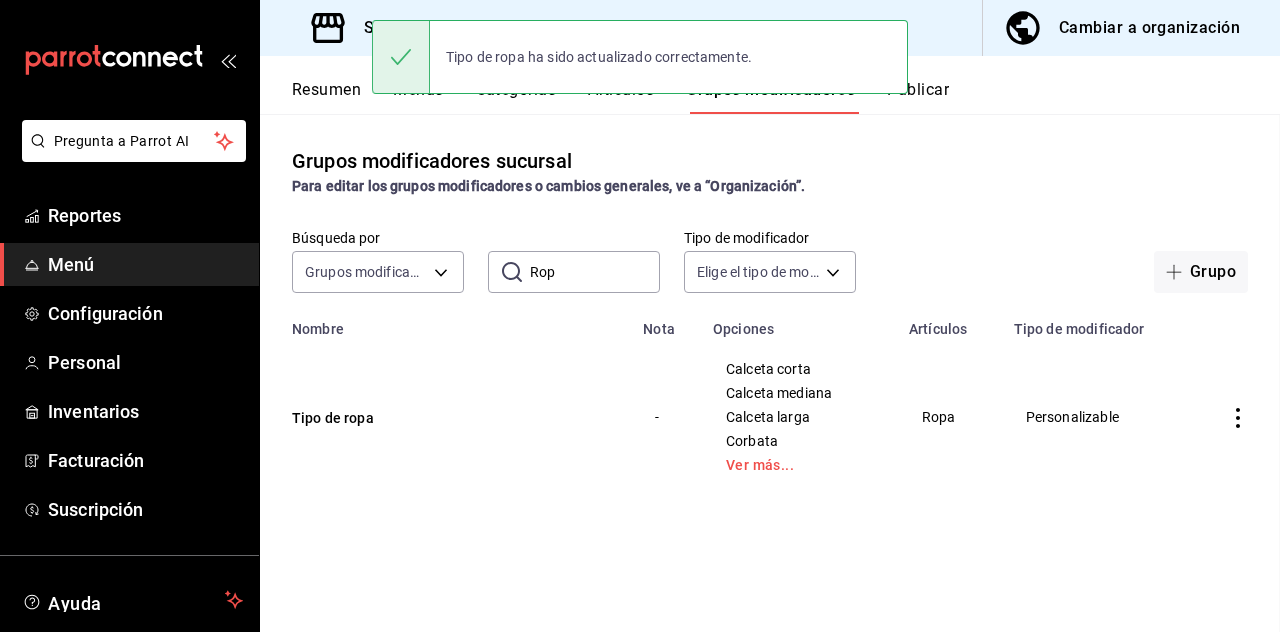 scroll, scrollTop: 0, scrollLeft: 0, axis: both 